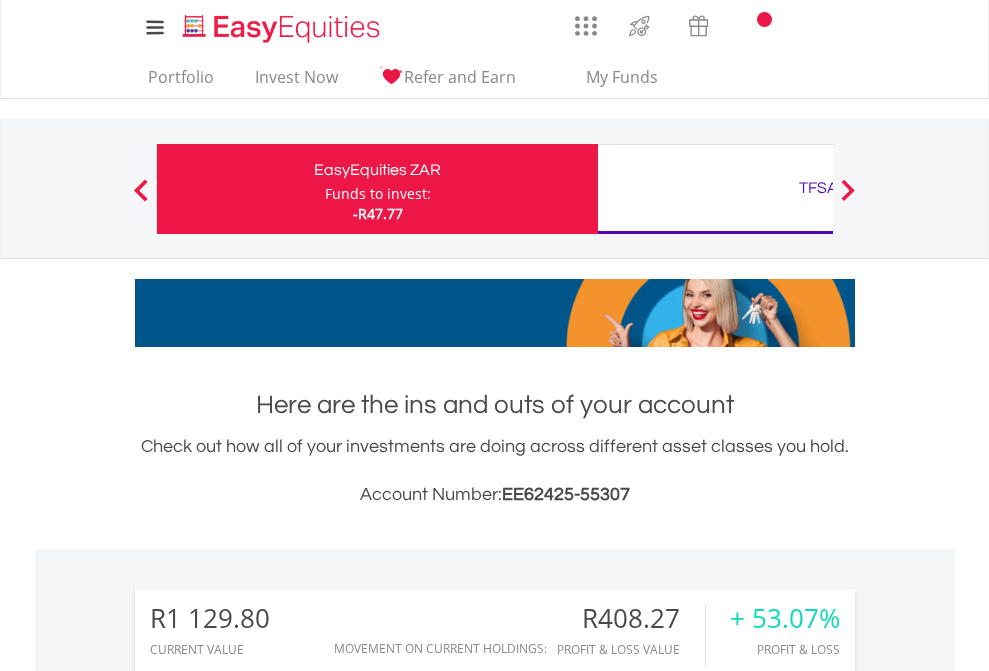 scroll, scrollTop: 0, scrollLeft: 0, axis: both 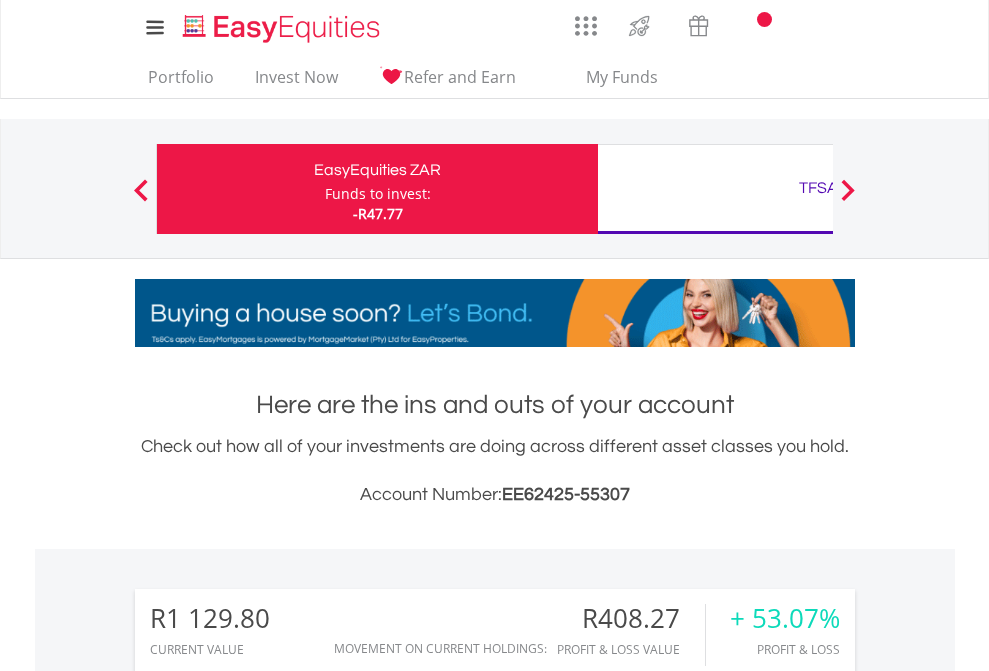 click on "Funds to invest:" at bounding box center (378, 194) 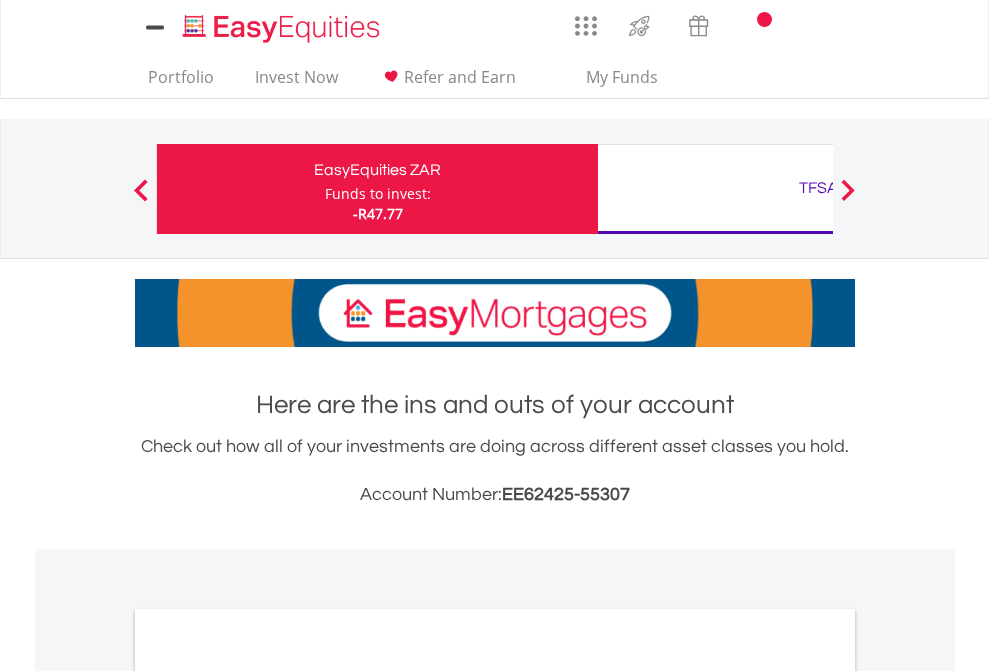scroll, scrollTop: 0, scrollLeft: 0, axis: both 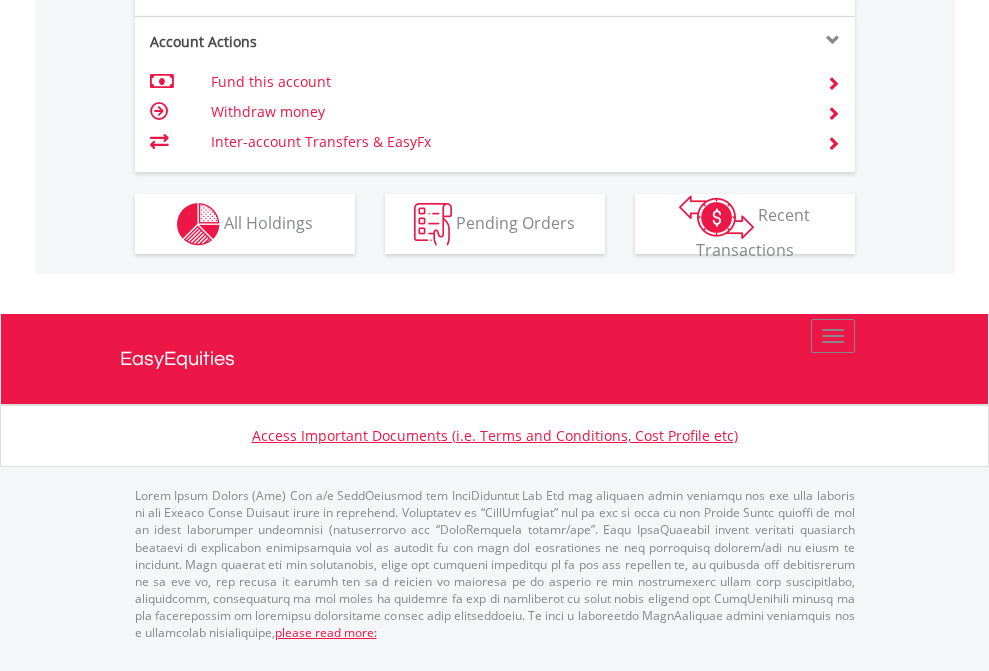 click on "Investment types" at bounding box center [706, -337] 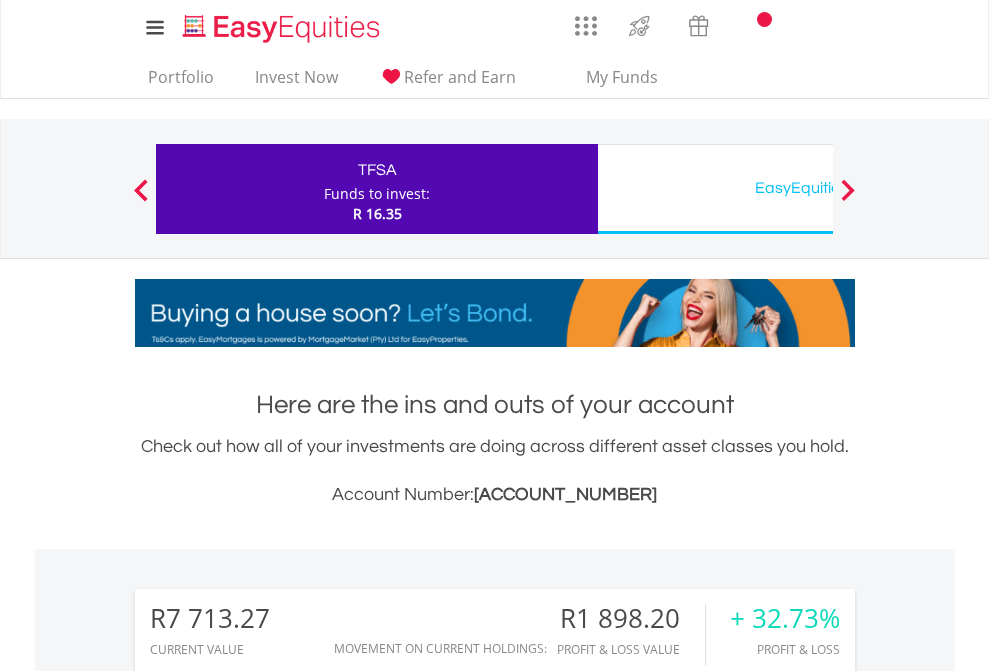 scroll, scrollTop: 0, scrollLeft: 0, axis: both 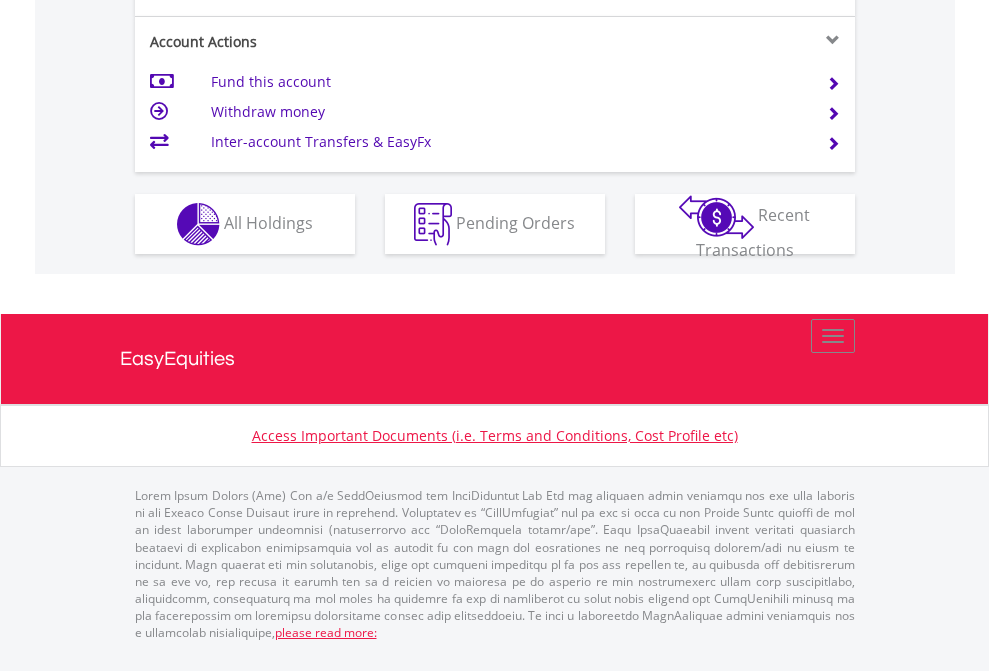 click on "Investment types" at bounding box center [706, -337] 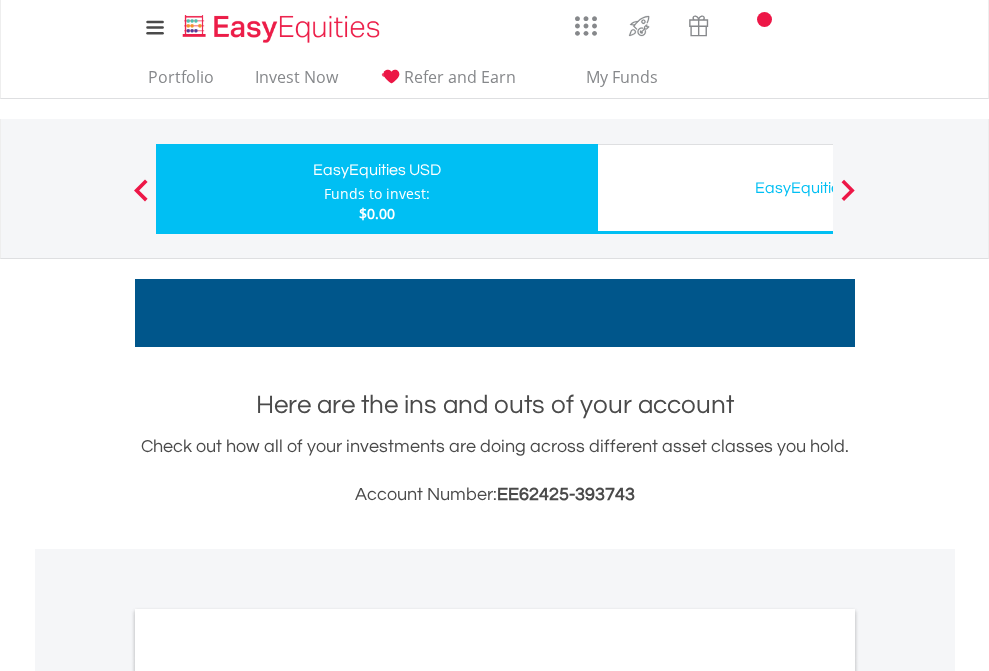 scroll, scrollTop: 0, scrollLeft: 0, axis: both 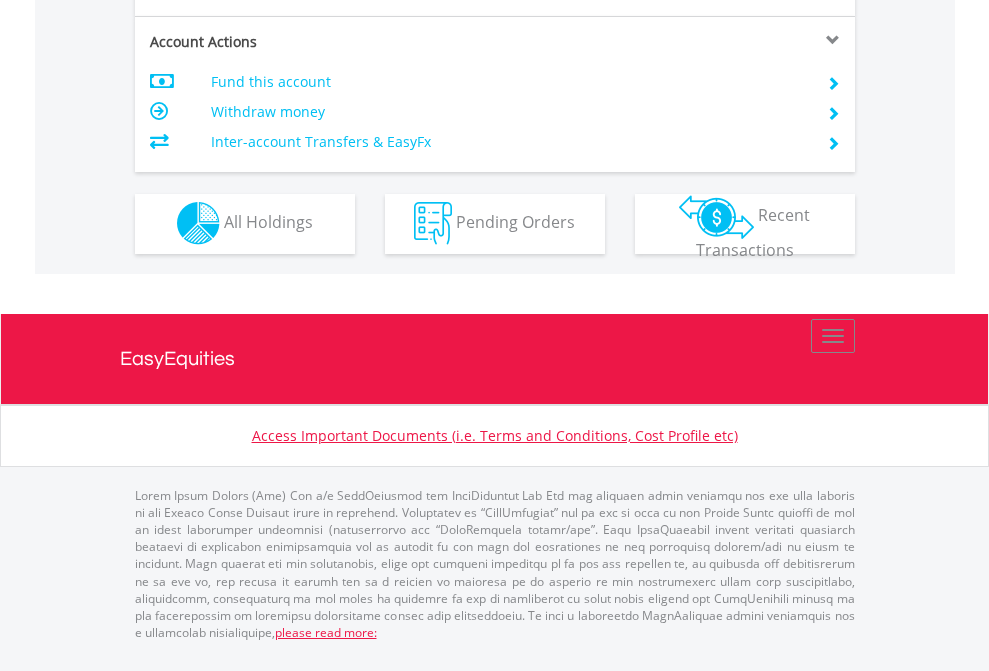 click on "Investment types" at bounding box center [706, -353] 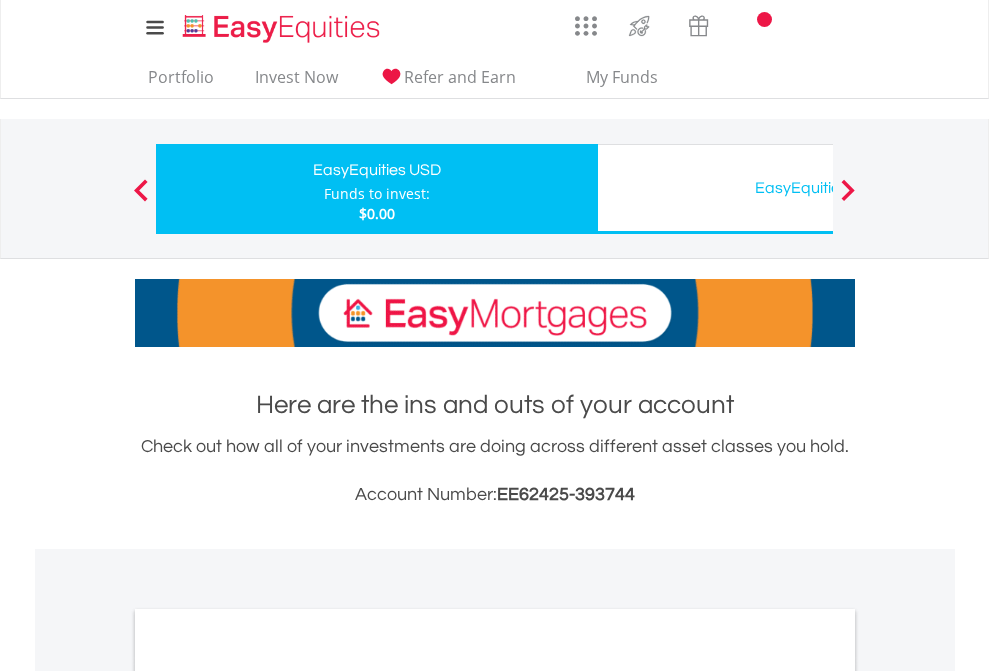 scroll, scrollTop: 0, scrollLeft: 0, axis: both 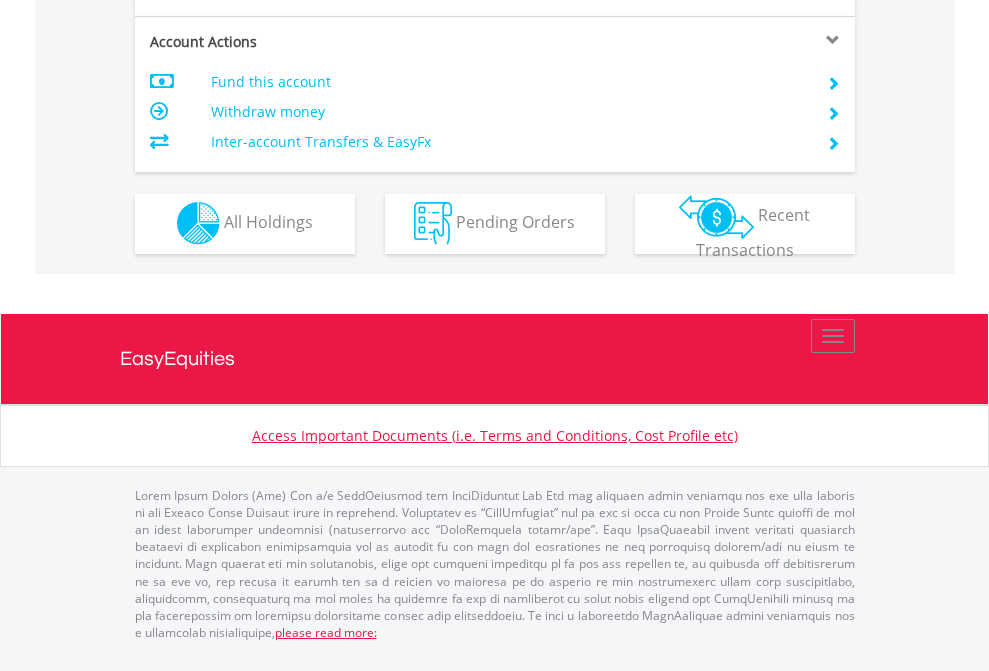 click on "Investment types" at bounding box center [706, -353] 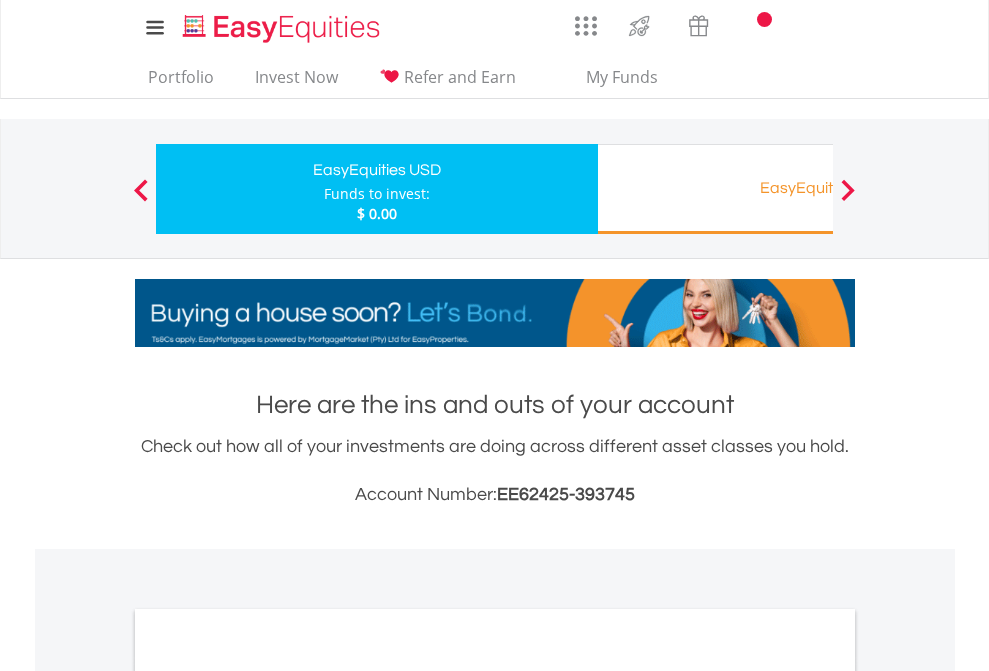 scroll, scrollTop: 0, scrollLeft: 0, axis: both 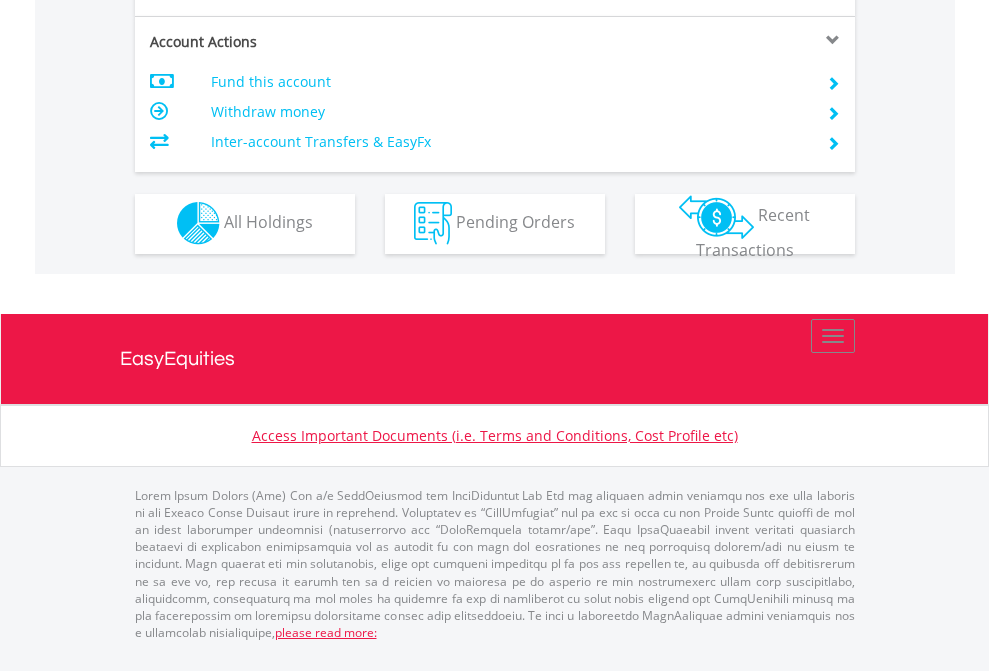 click on "Investment types" at bounding box center (706, -353) 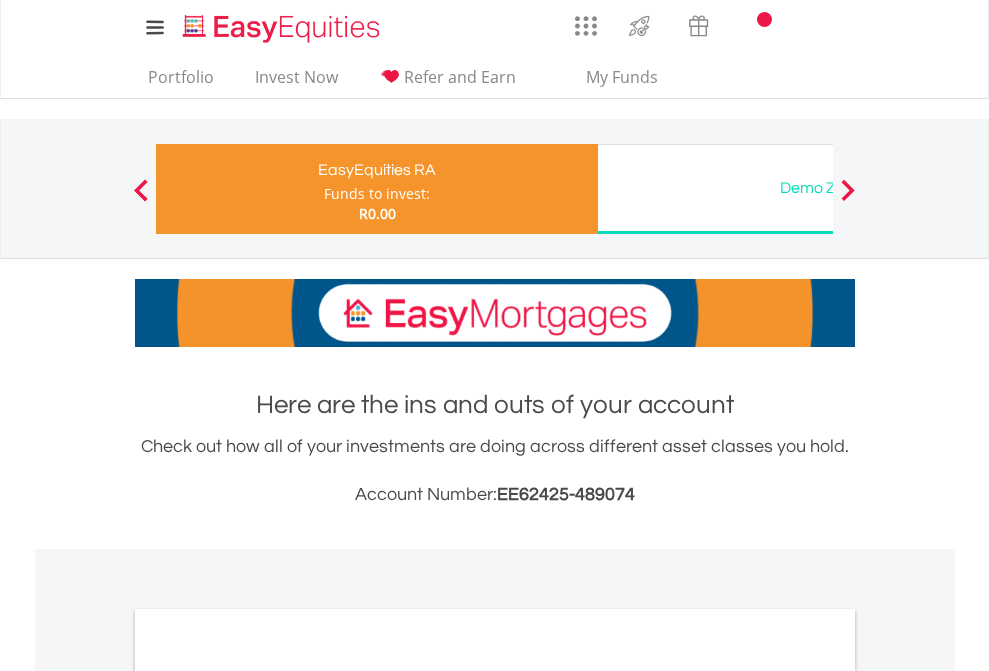 scroll, scrollTop: 0, scrollLeft: 0, axis: both 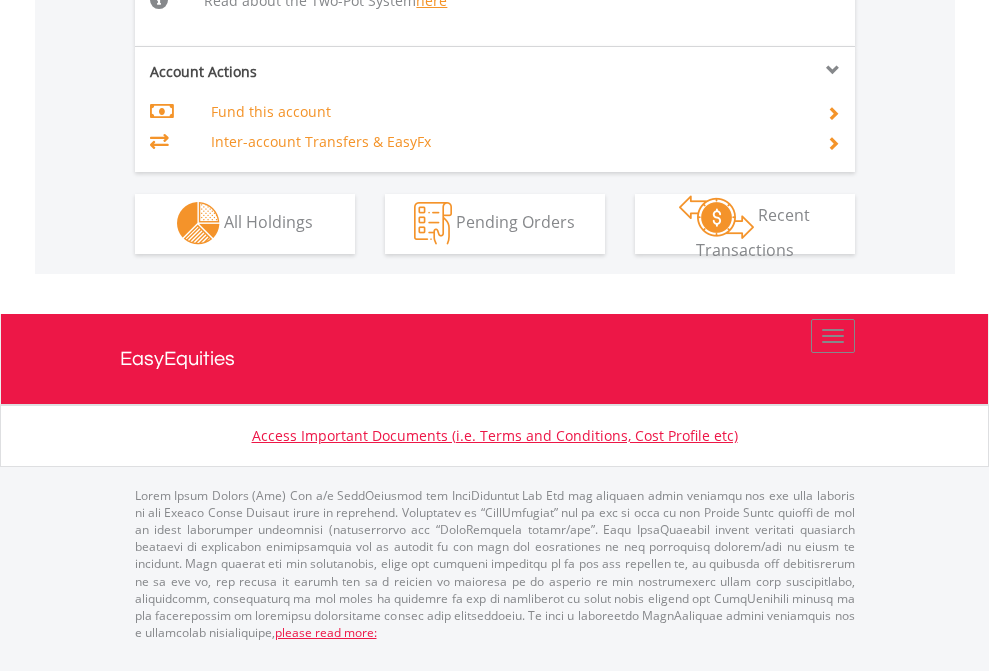 click on "Investment types" at bounding box center (706, -534) 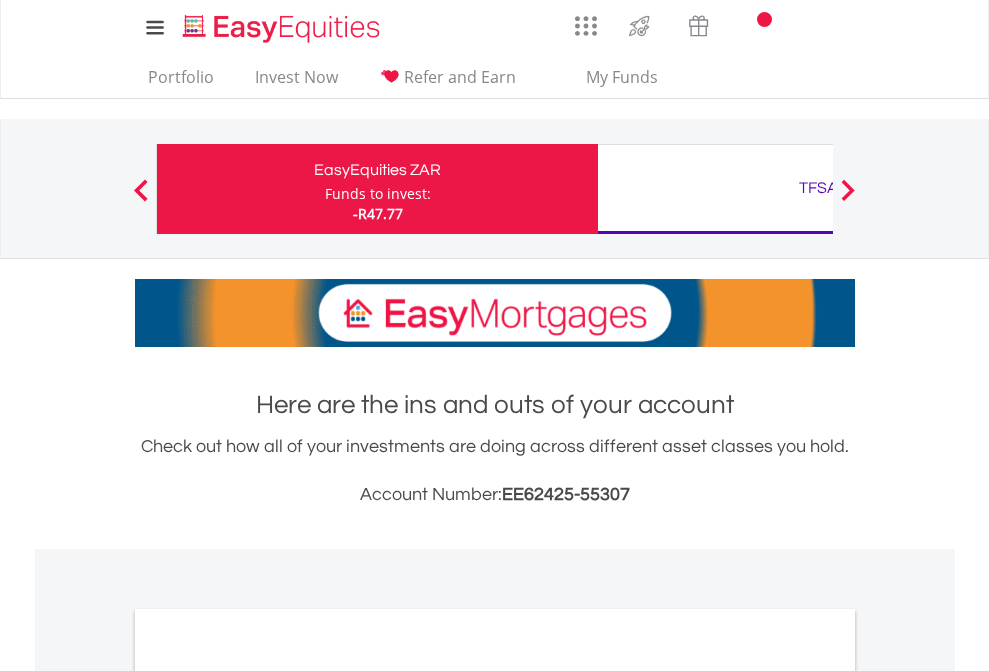 scroll, scrollTop: 0, scrollLeft: 0, axis: both 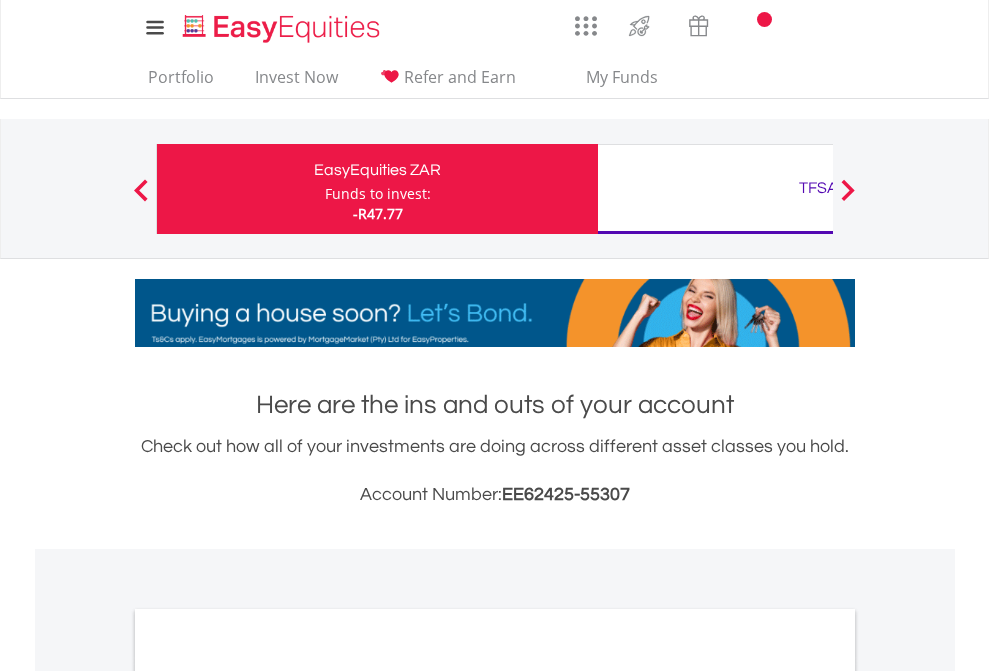 click on "All Holdings" at bounding box center (268, 1096) 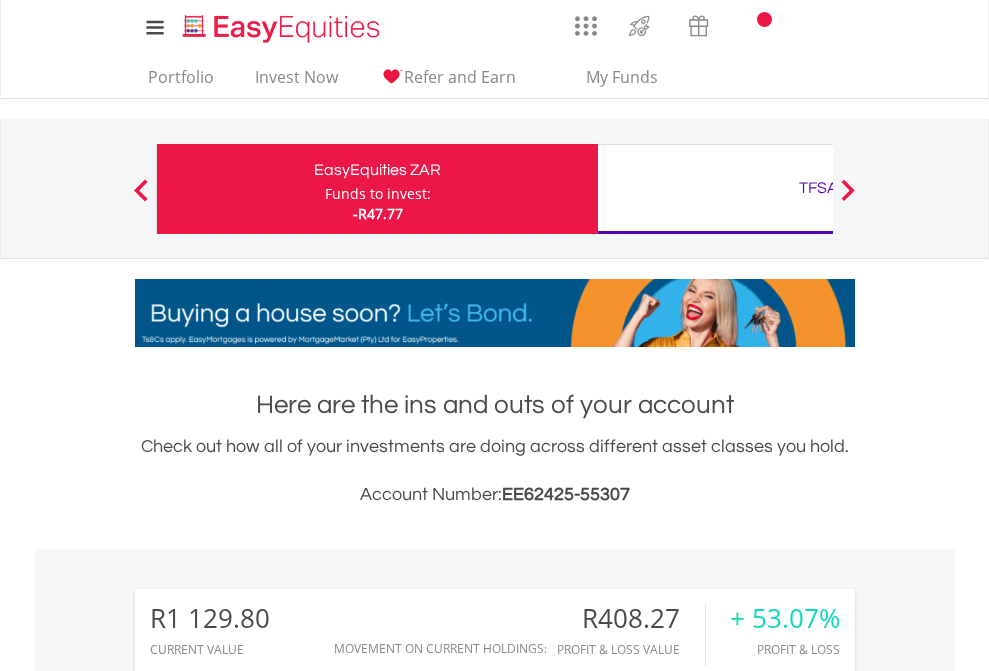 scroll, scrollTop: 1573, scrollLeft: 0, axis: vertical 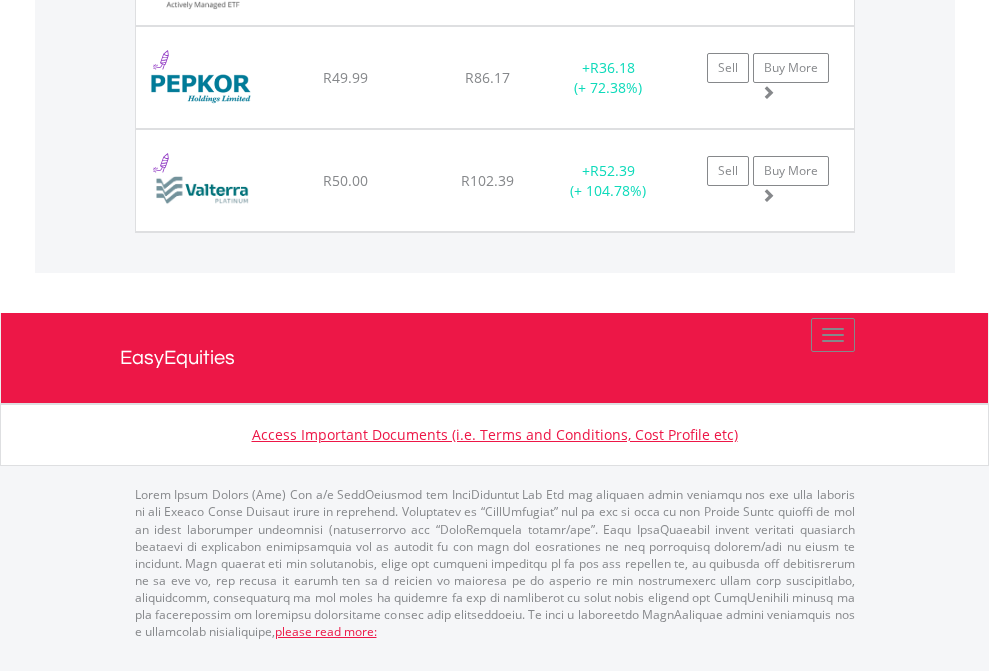 click on "TFSA" at bounding box center [818, -1934] 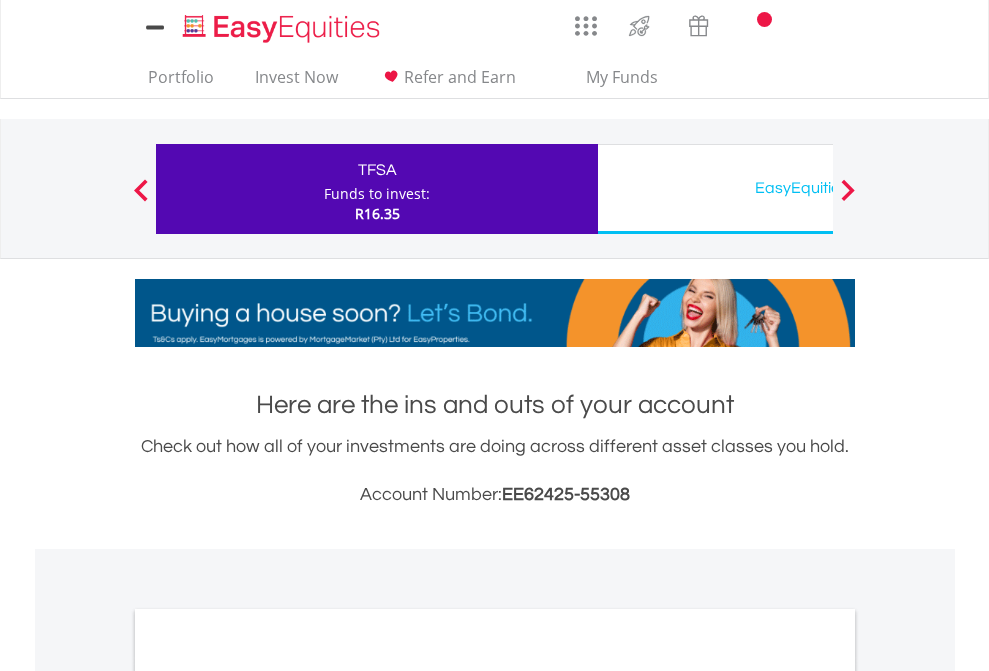 click on "All Holdings" at bounding box center (268, 1096) 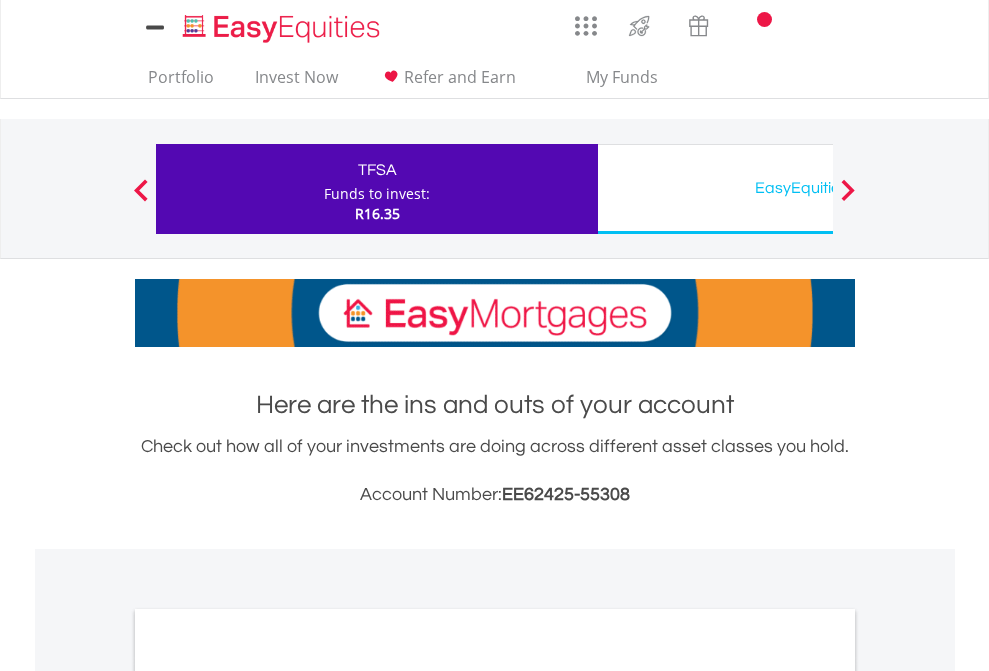 scroll, scrollTop: 1202, scrollLeft: 0, axis: vertical 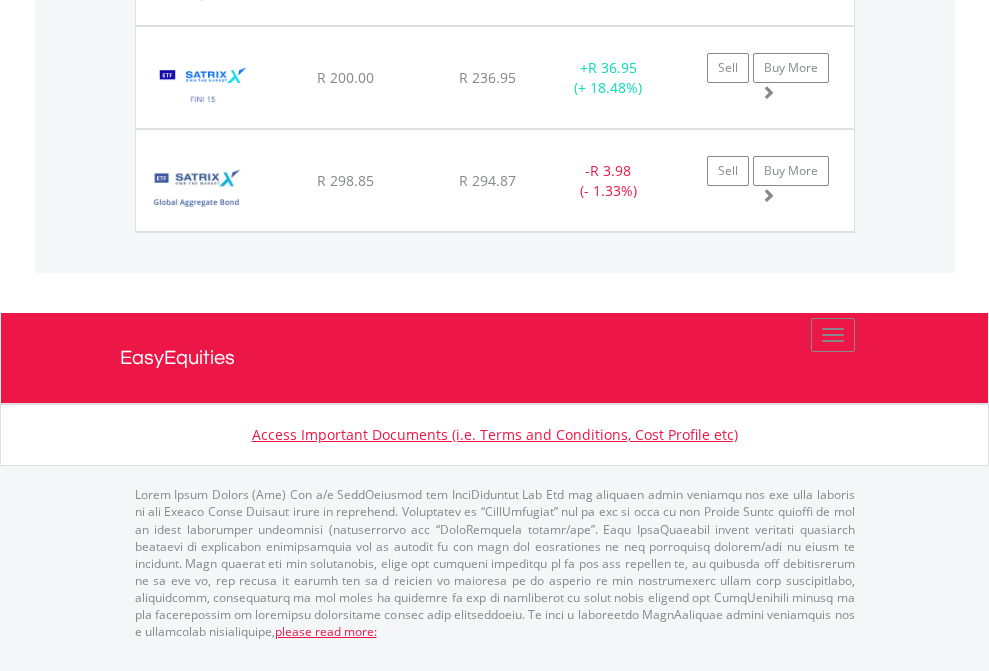 click on "EasyEquities USD" at bounding box center (818, -1997) 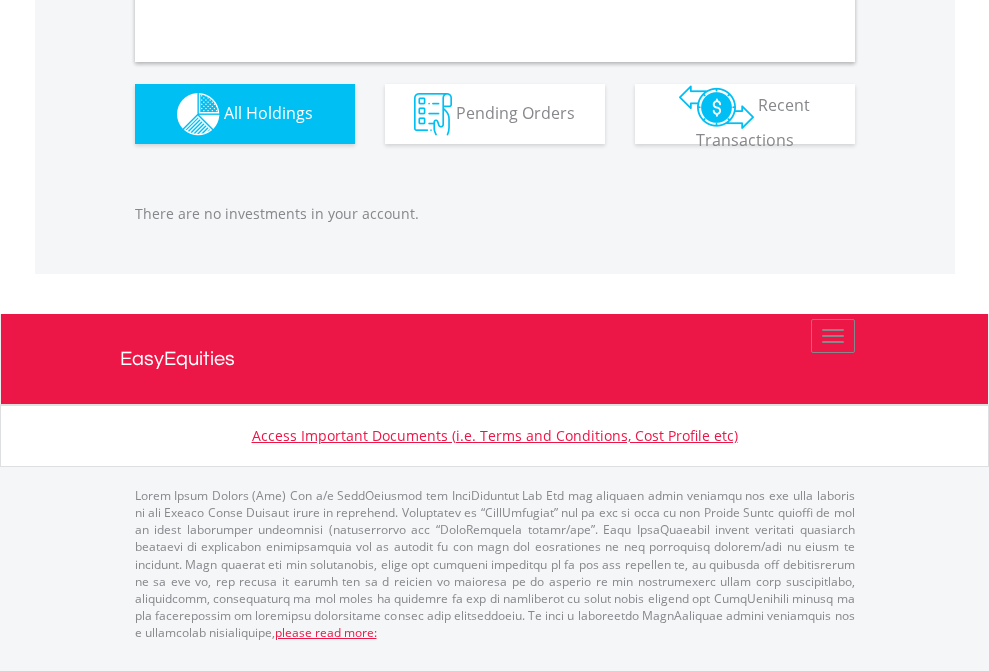 scroll, scrollTop: 1980, scrollLeft: 0, axis: vertical 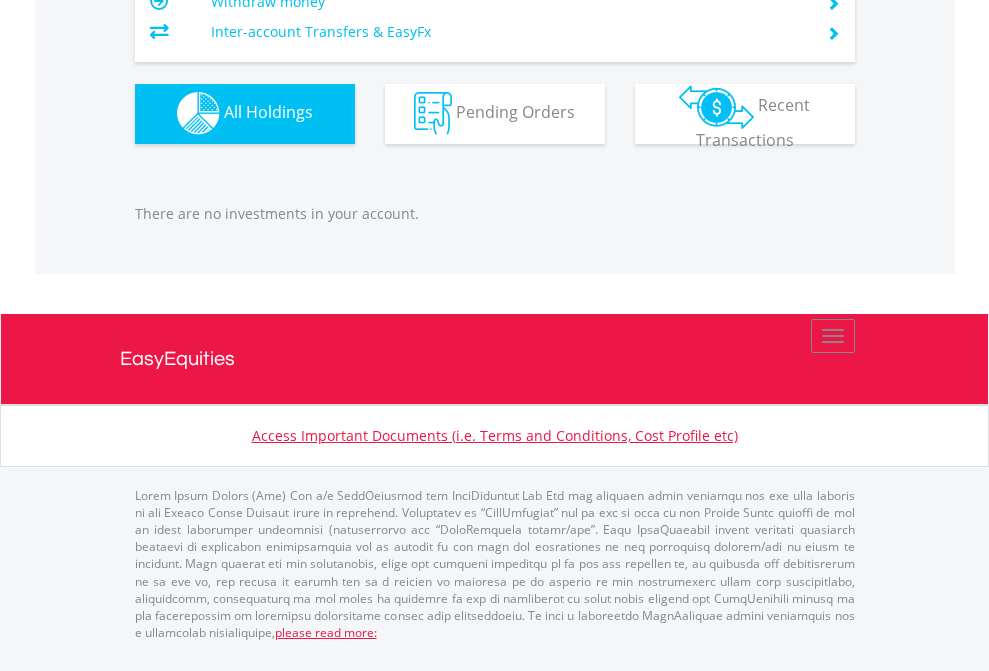 click on "EasyEquities USD" at bounding box center [818, -1142] 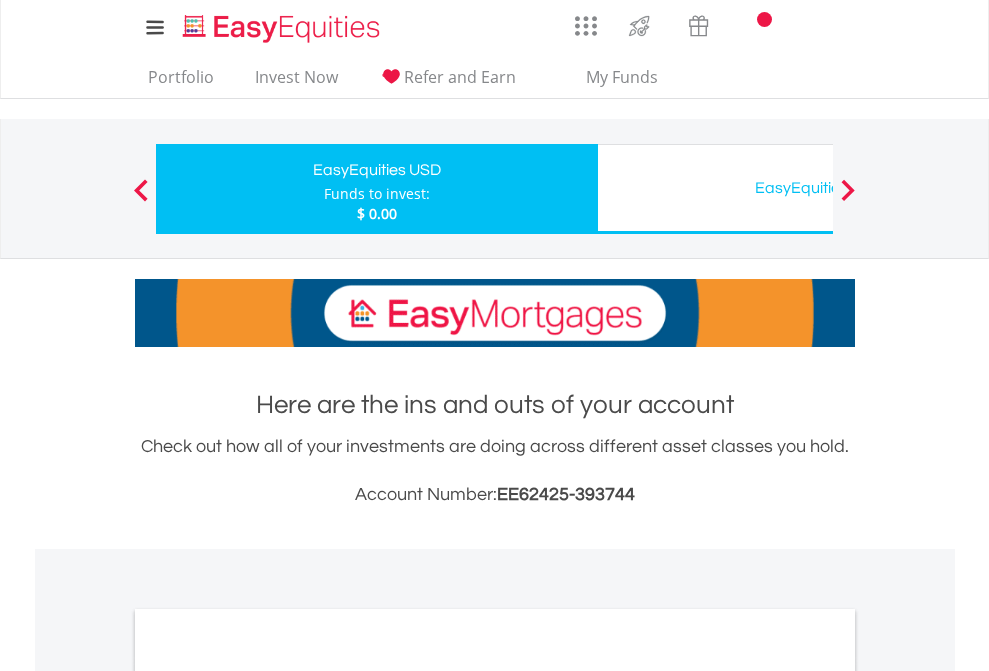 scroll, scrollTop: 1202, scrollLeft: 0, axis: vertical 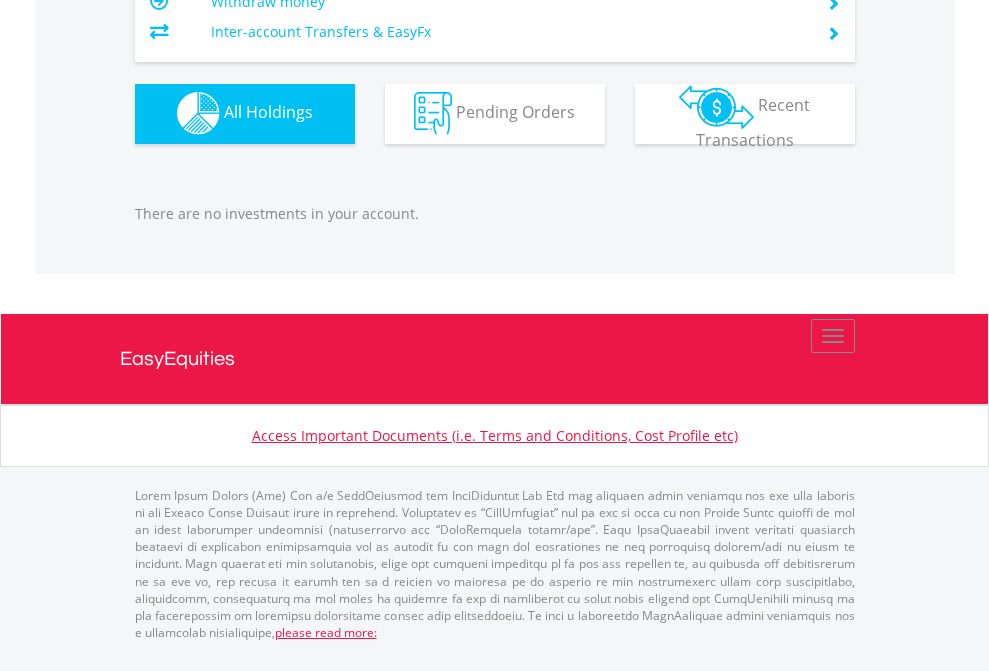 click on "EasyEquities USD" at bounding box center [818, -1142] 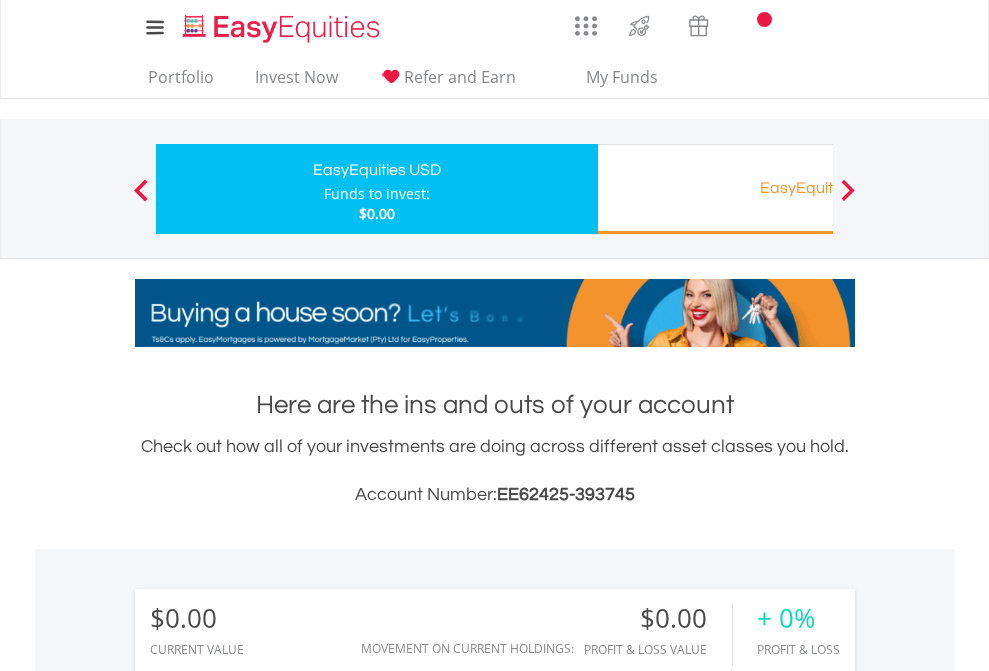 scroll, scrollTop: 0, scrollLeft: 0, axis: both 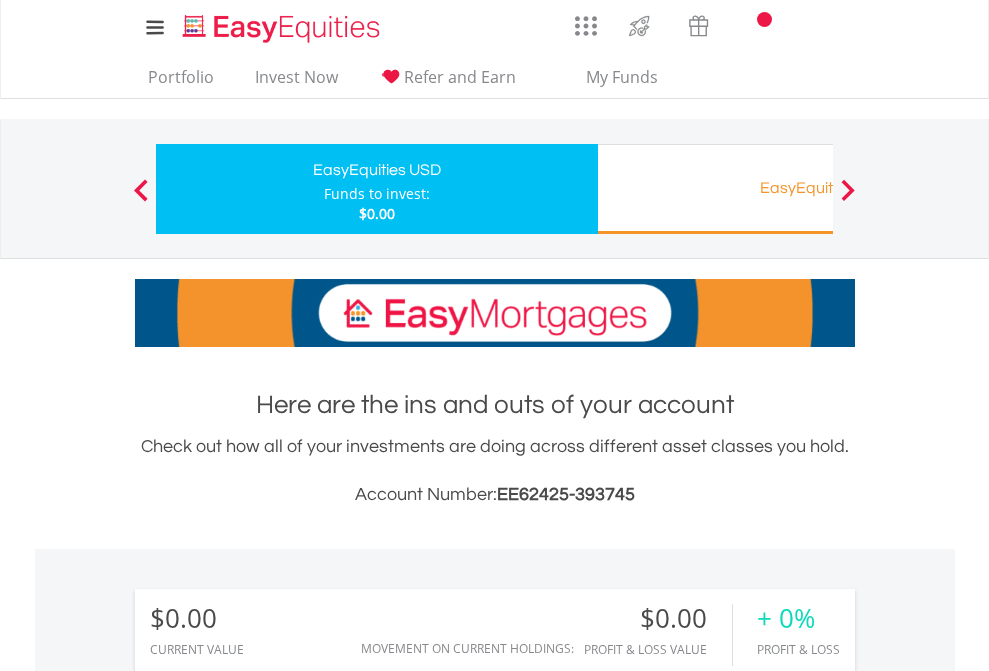 click on "All Holdings" at bounding box center (268, 1442) 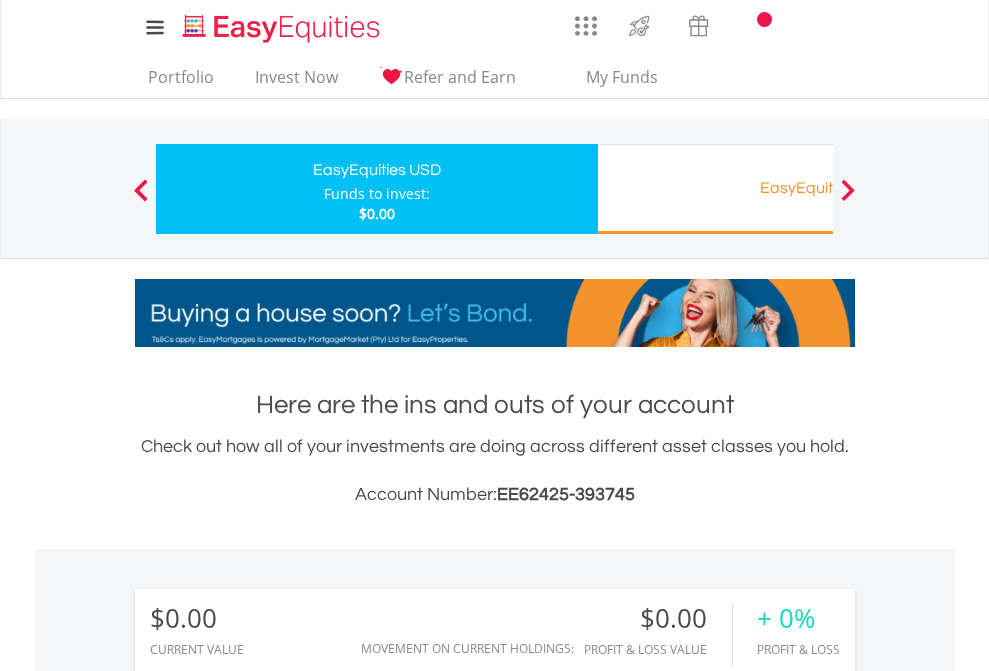 scroll, scrollTop: 1486, scrollLeft: 0, axis: vertical 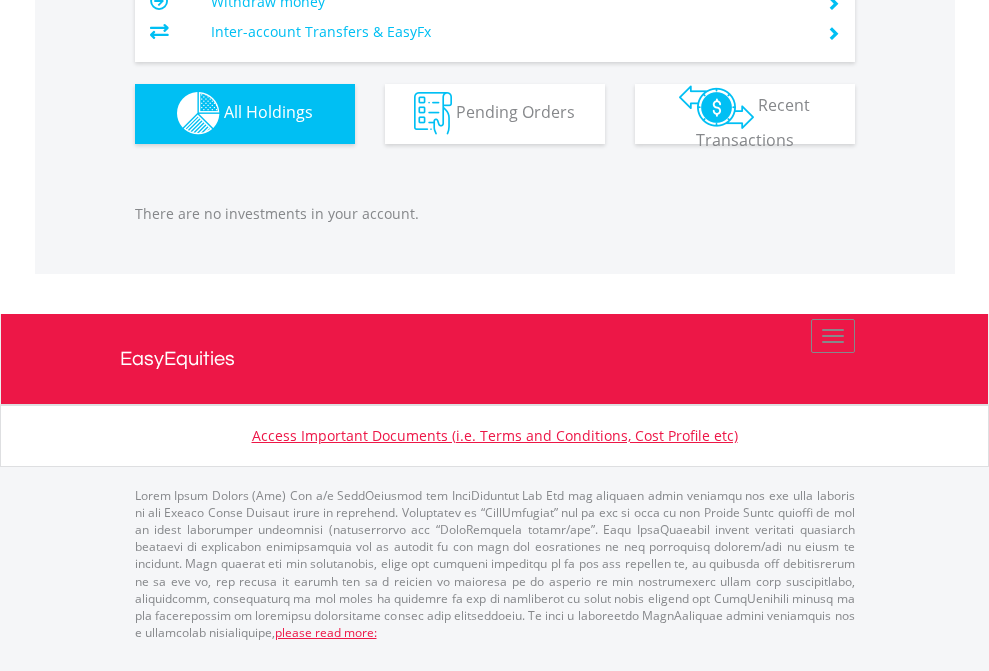 click on "EasyEquities RA" at bounding box center (818, -1142) 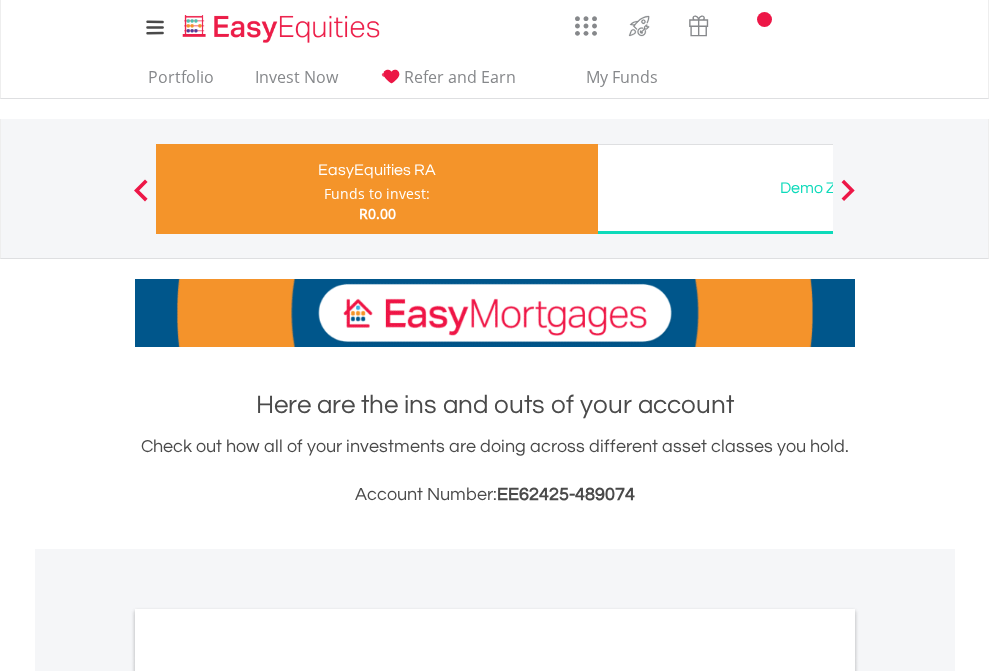 scroll, scrollTop: 0, scrollLeft: 0, axis: both 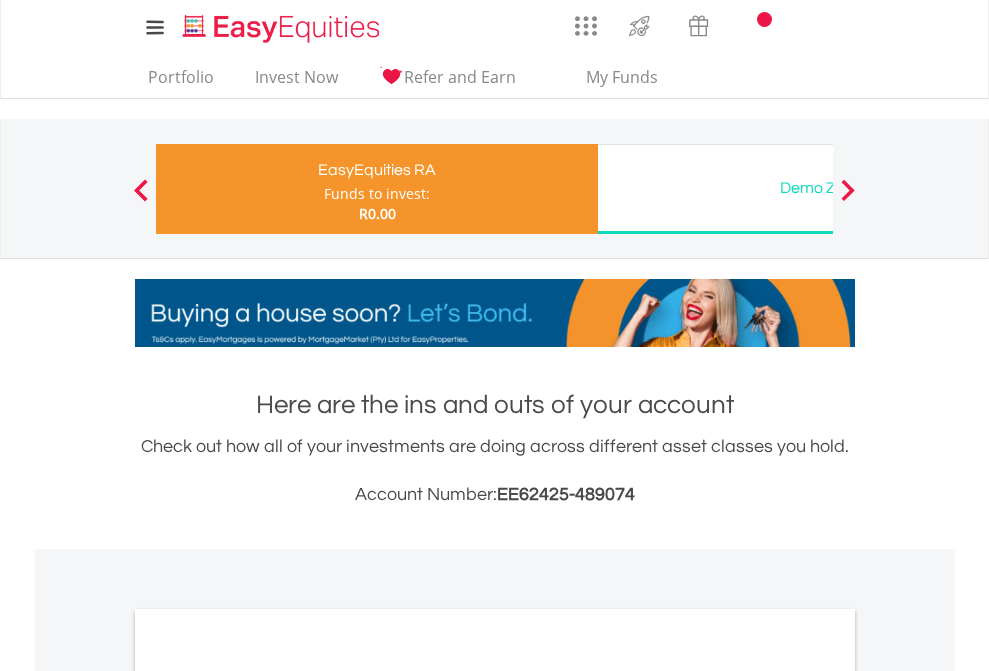 click on "All Holdings" at bounding box center (268, 1066) 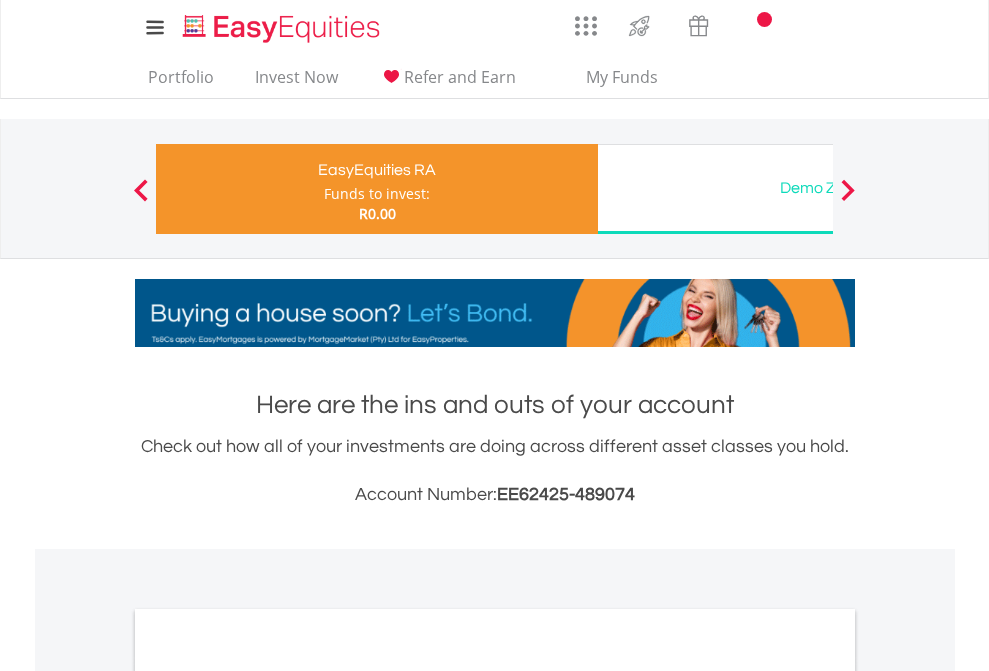 scroll, scrollTop: 1202, scrollLeft: 0, axis: vertical 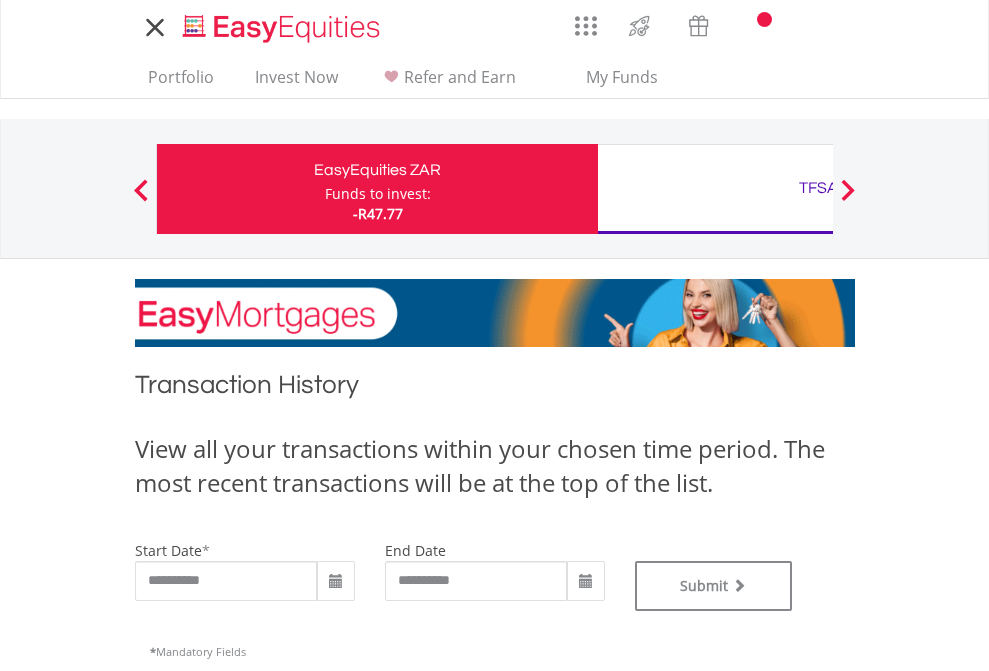 type on "**********" 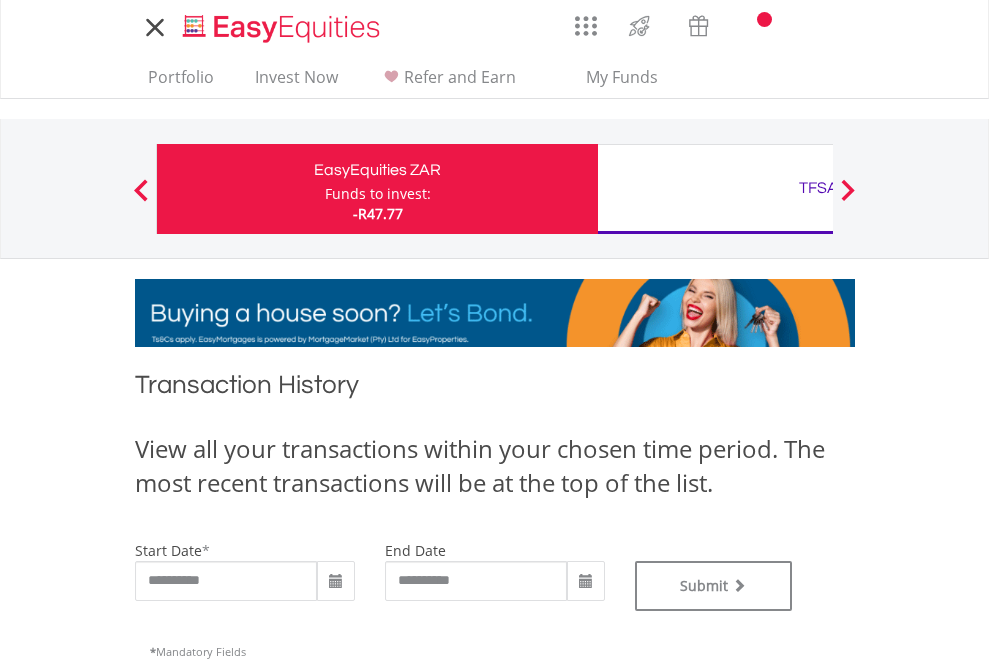 type on "**********" 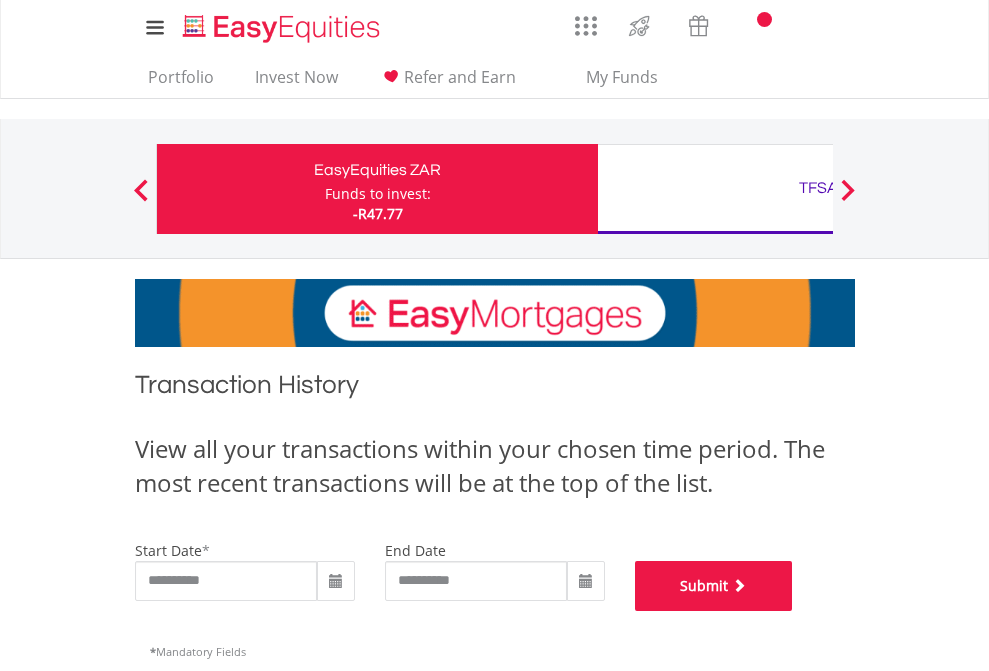 click on "Submit" at bounding box center [714, 586] 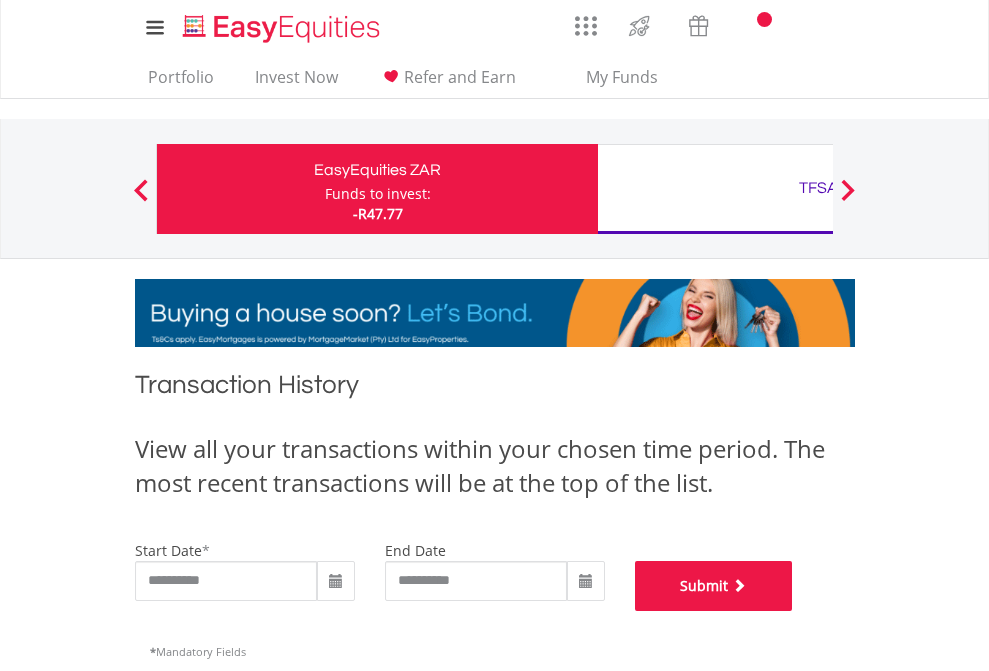 scroll, scrollTop: 811, scrollLeft: 0, axis: vertical 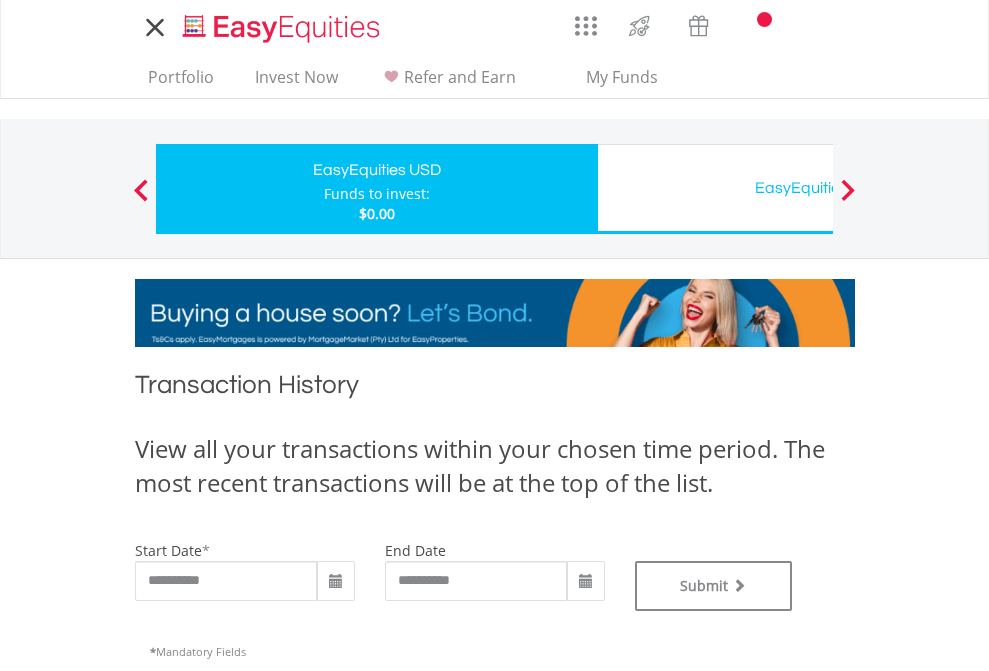 type on "**********" 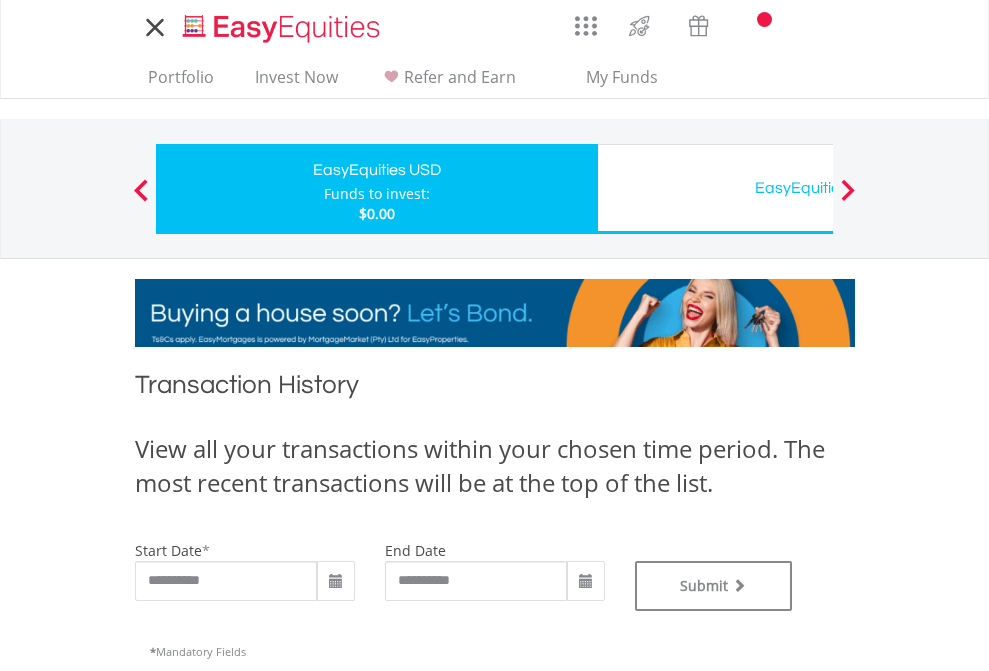 type on "**********" 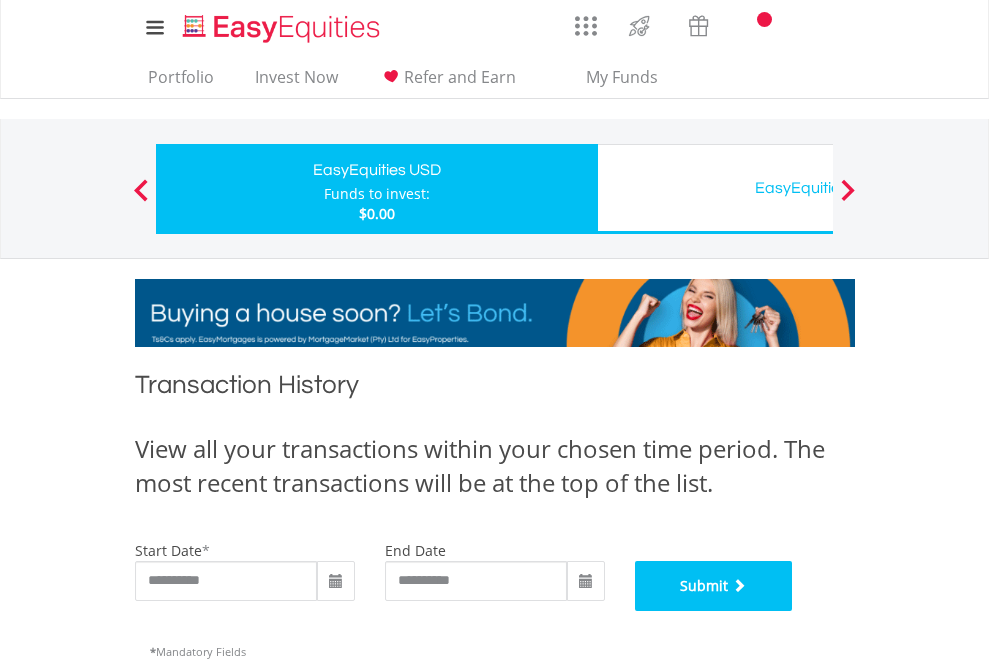 click on "Submit" at bounding box center [714, 586] 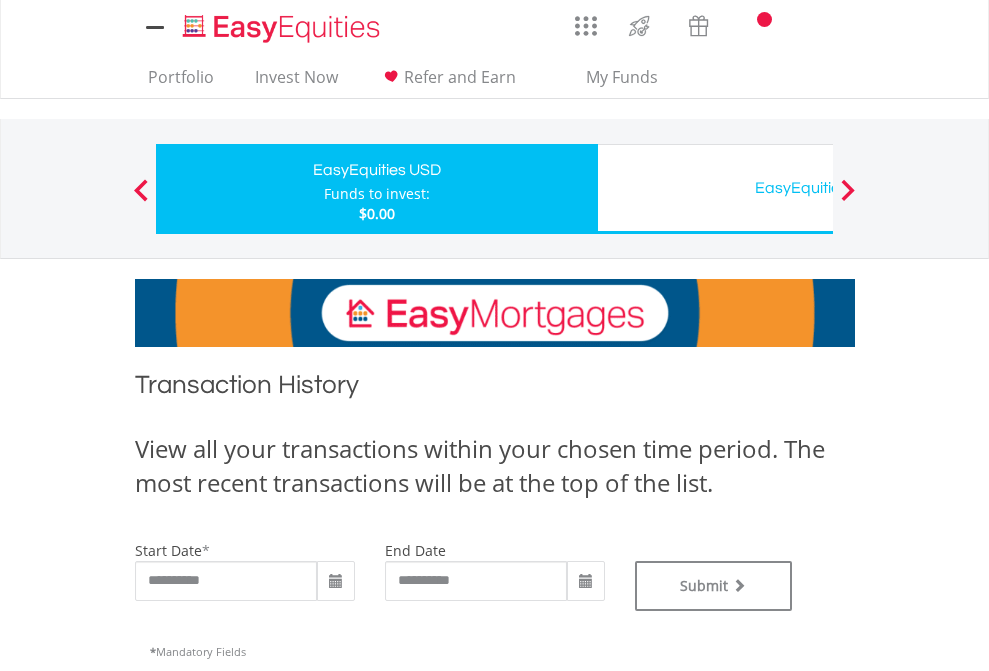 scroll, scrollTop: 0, scrollLeft: 0, axis: both 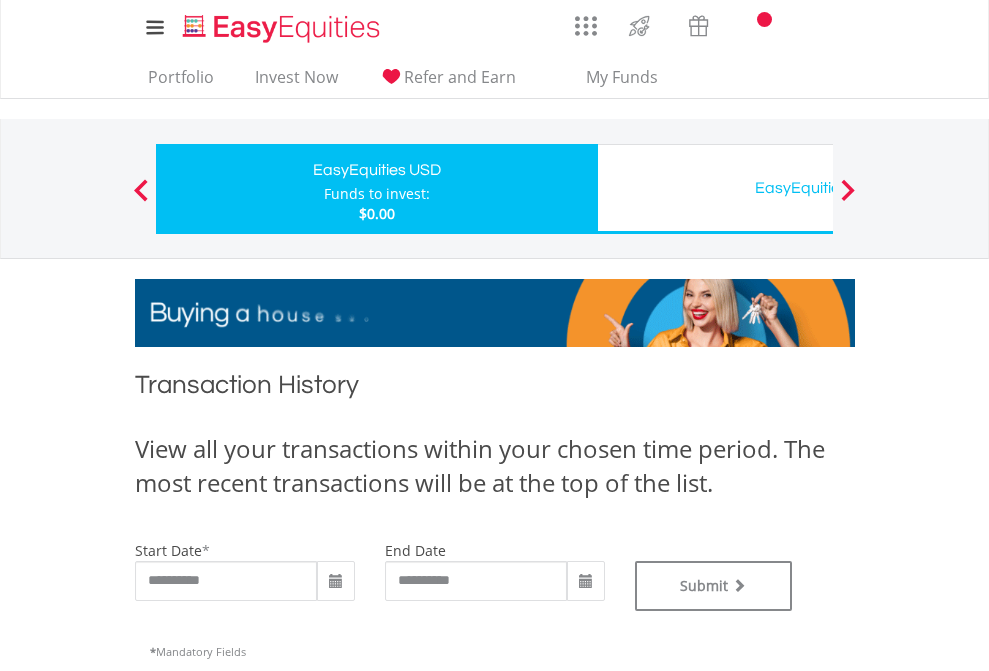 click on "EasyEquities USD" at bounding box center [818, 188] 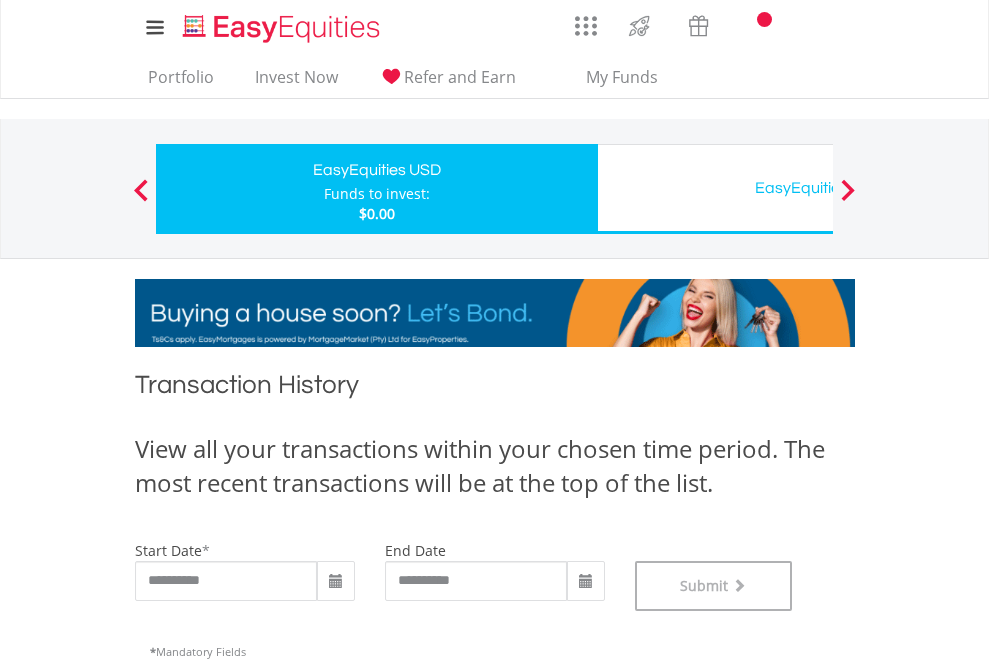 scroll, scrollTop: 811, scrollLeft: 0, axis: vertical 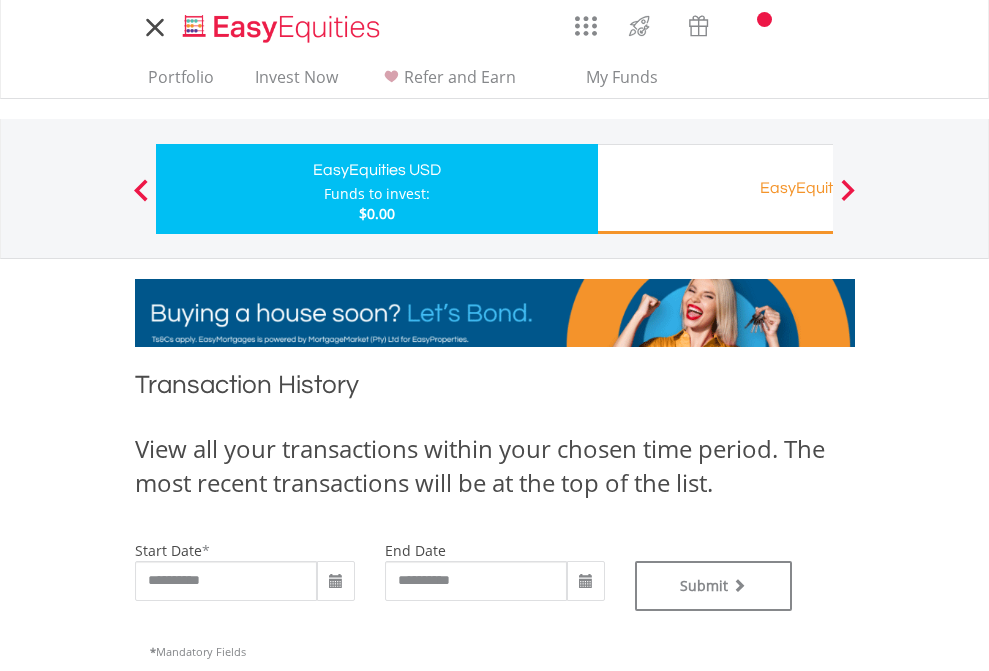 type on "**********" 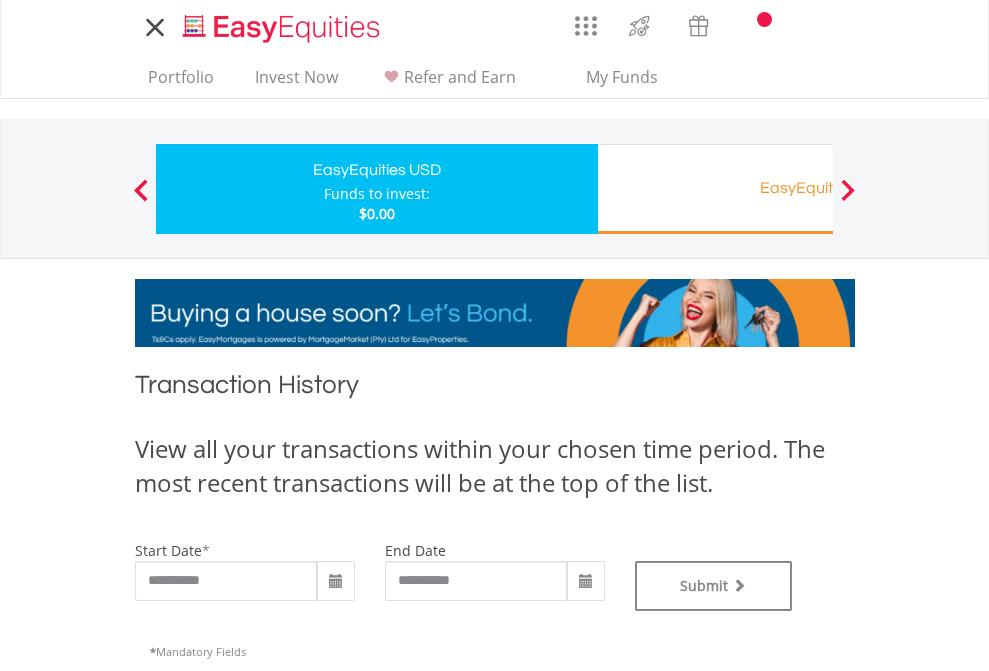 type on "**********" 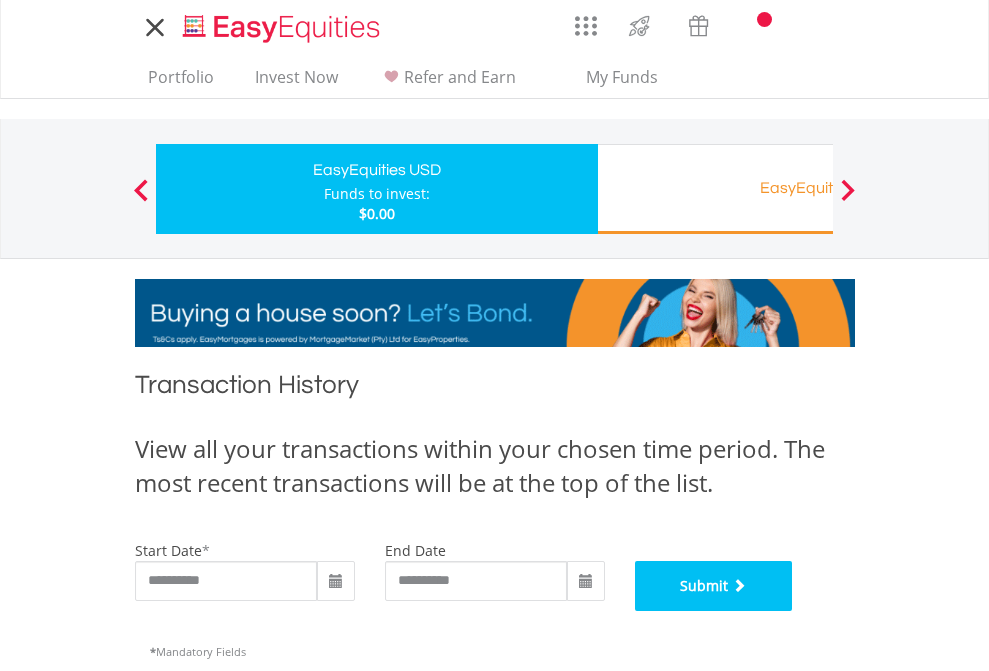 click on "Submit" at bounding box center [714, 586] 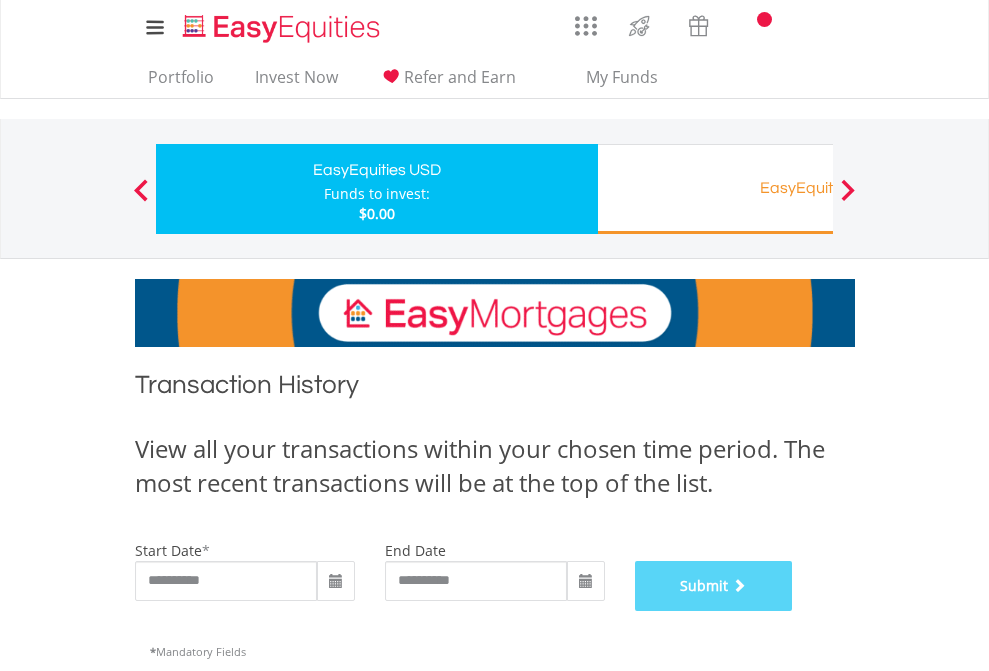 scroll, scrollTop: 811, scrollLeft: 0, axis: vertical 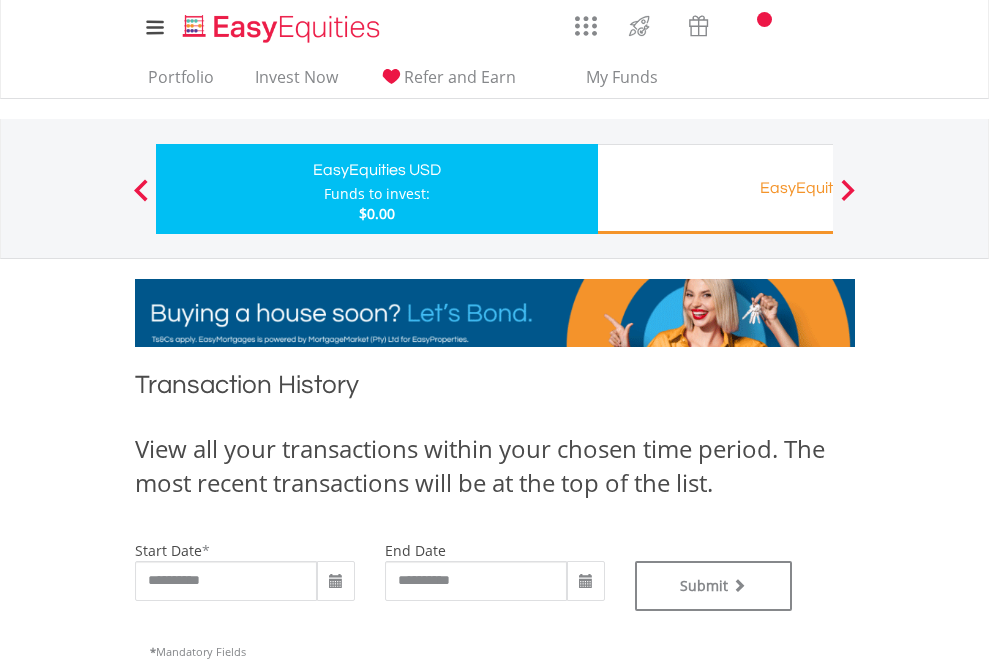 click on "EasyEquities RA" at bounding box center [818, 188] 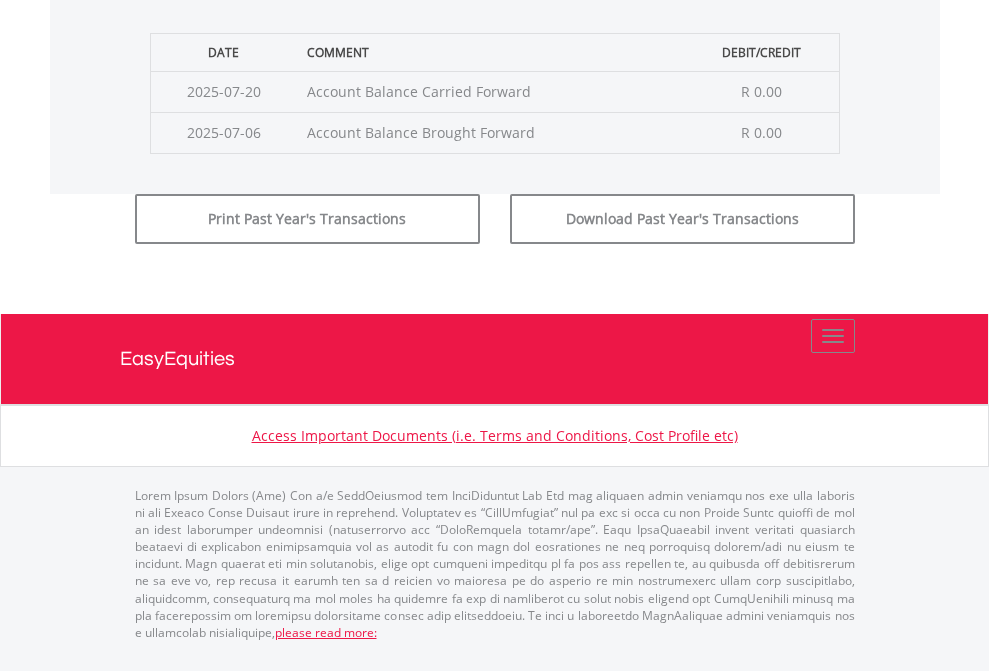 click on "Submit" at bounding box center [714, -183] 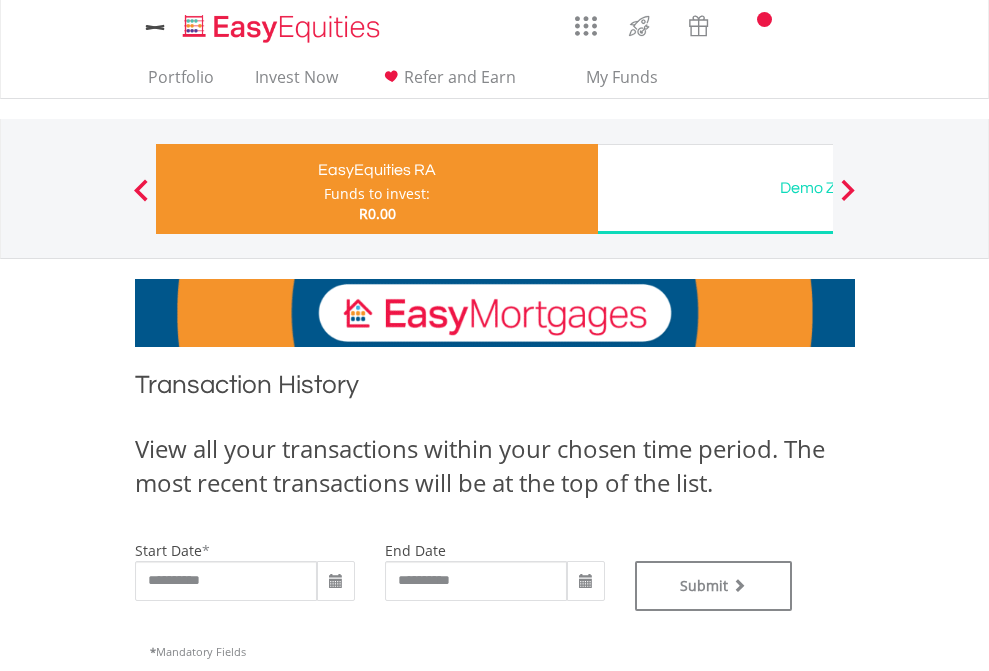 scroll, scrollTop: 0, scrollLeft: 0, axis: both 